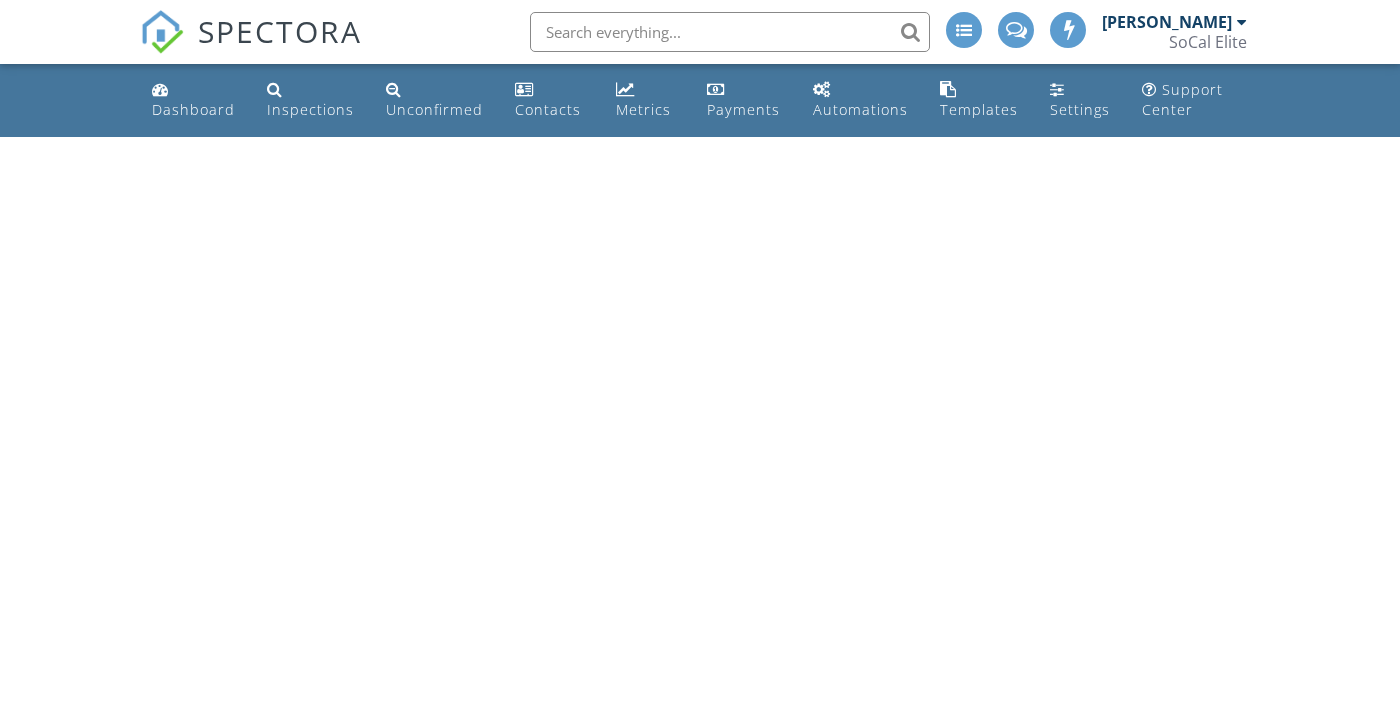 scroll, scrollTop: 0, scrollLeft: 0, axis: both 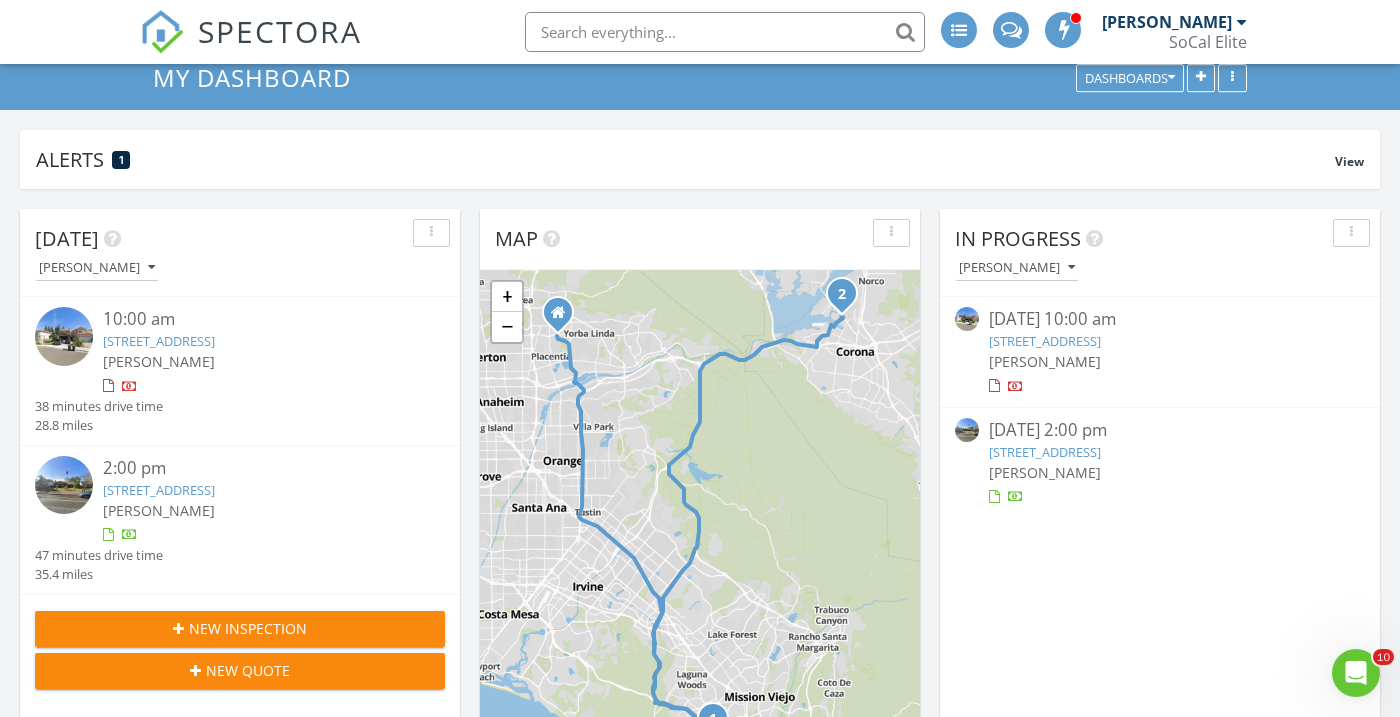 click on "27692 Motherlode Ct, Laguna Niguel, CA 92677" at bounding box center [159, 341] 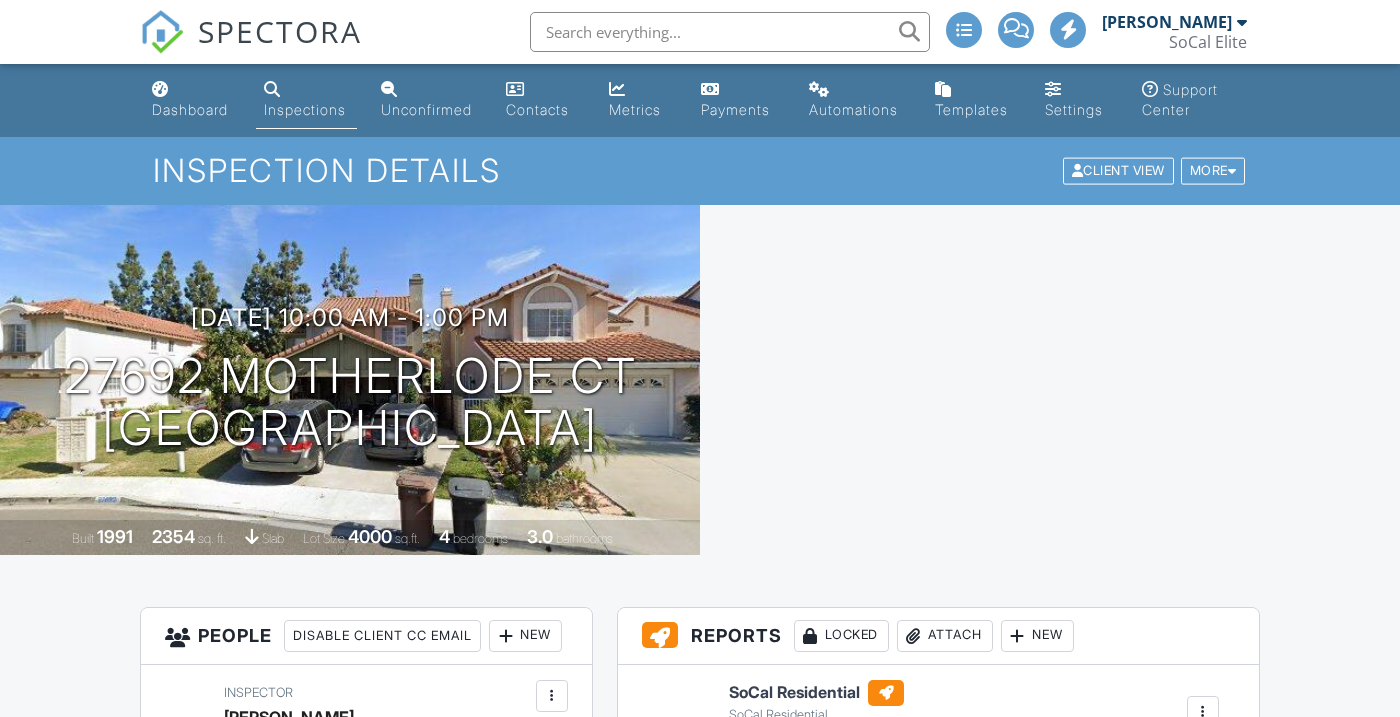 scroll, scrollTop: 0, scrollLeft: 0, axis: both 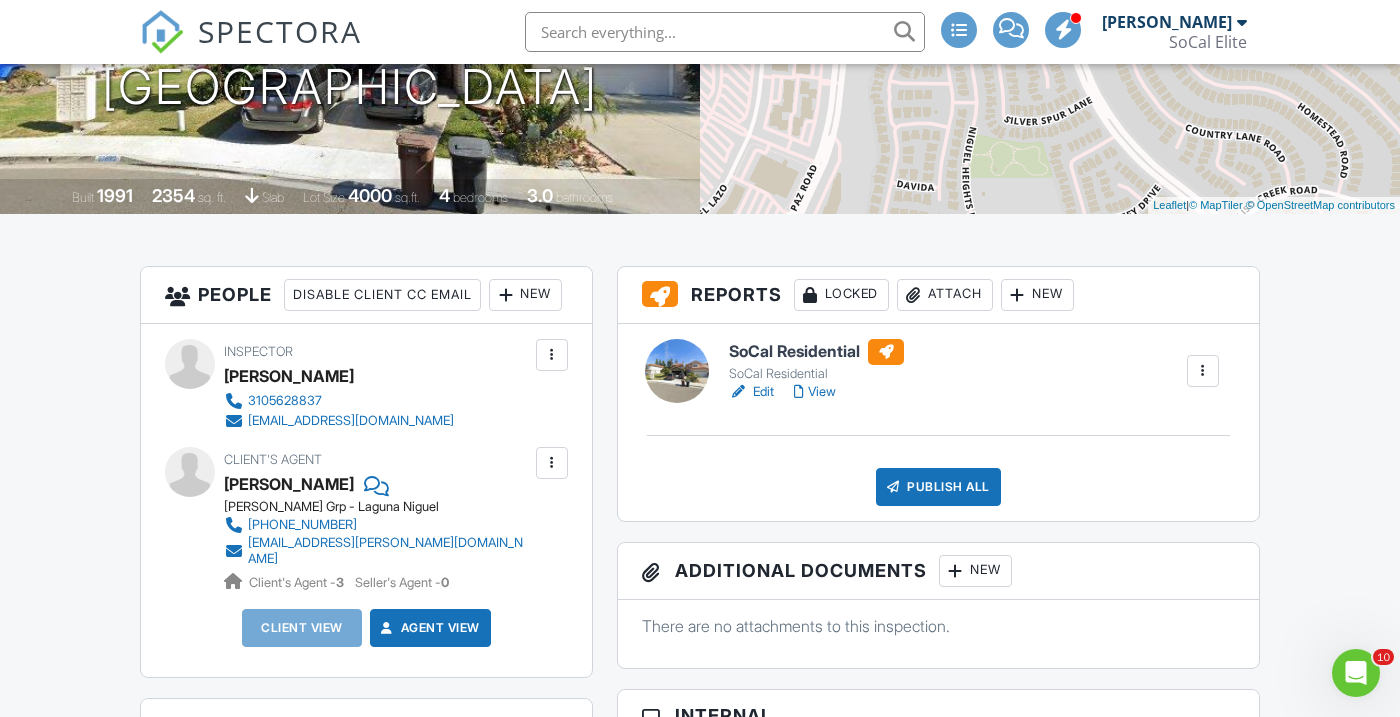 click on "New" at bounding box center (525, 295) 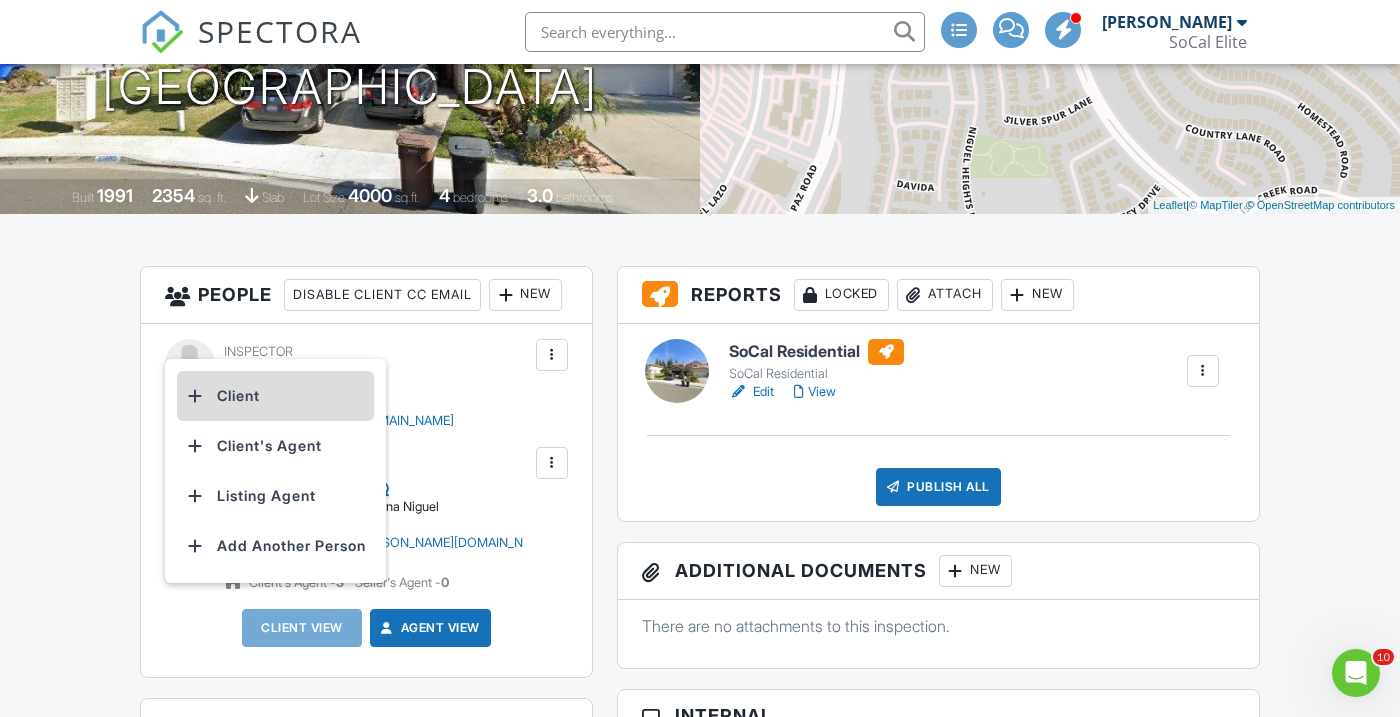 click on "Client" at bounding box center [275, 396] 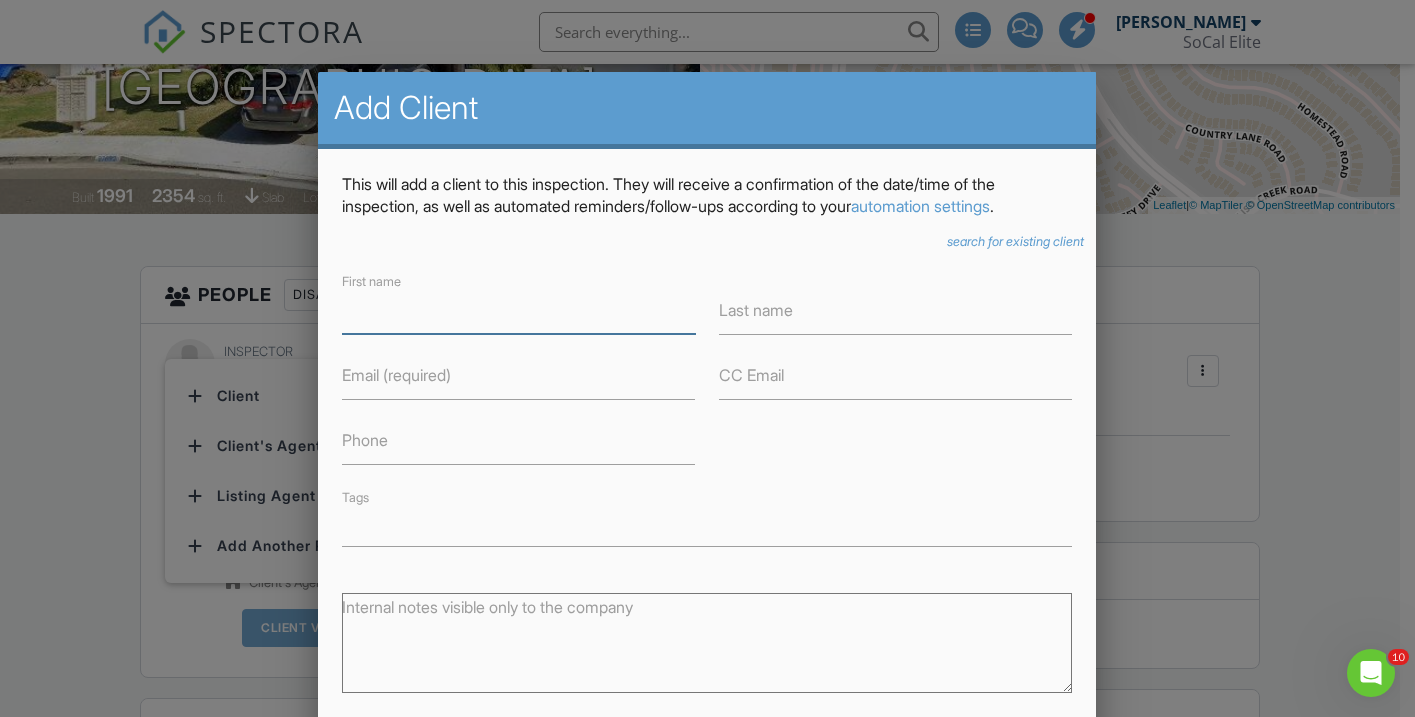 click on "First name" at bounding box center [518, 309] 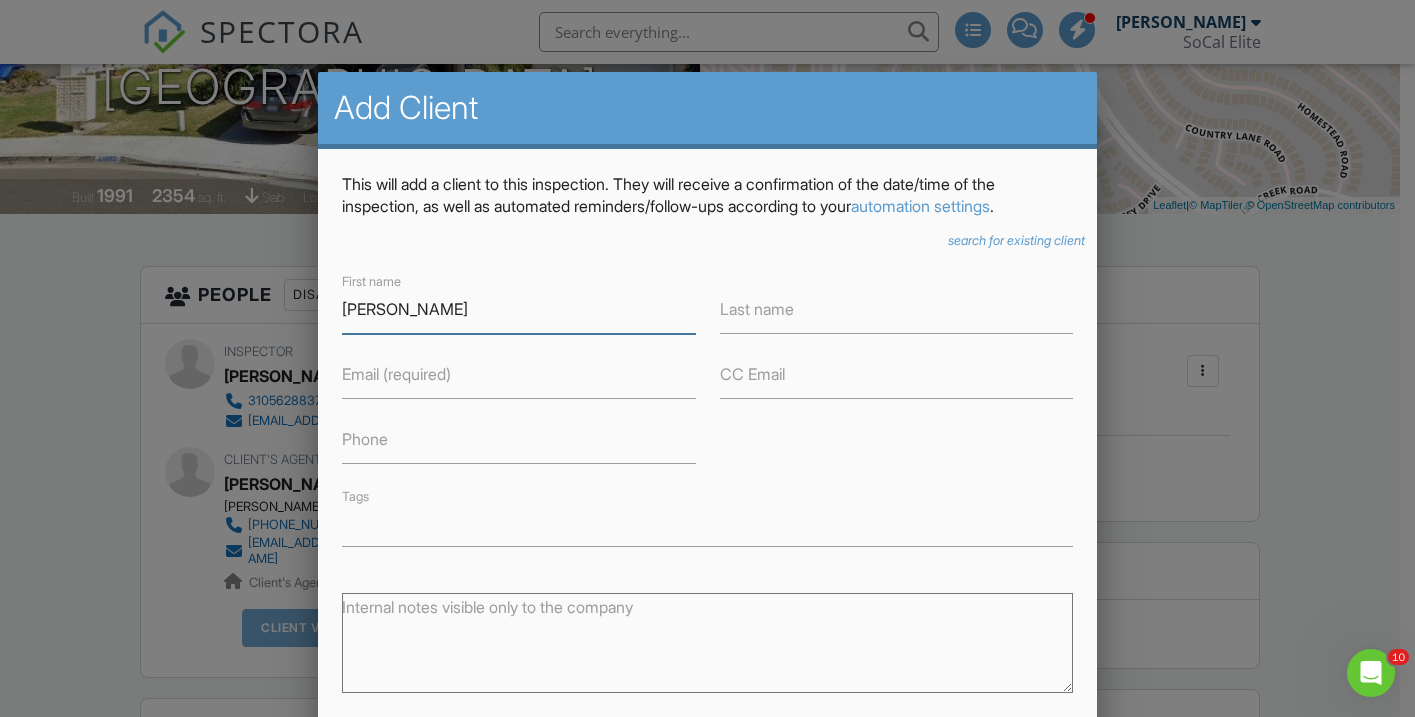 type on "[PERSON_NAME]" 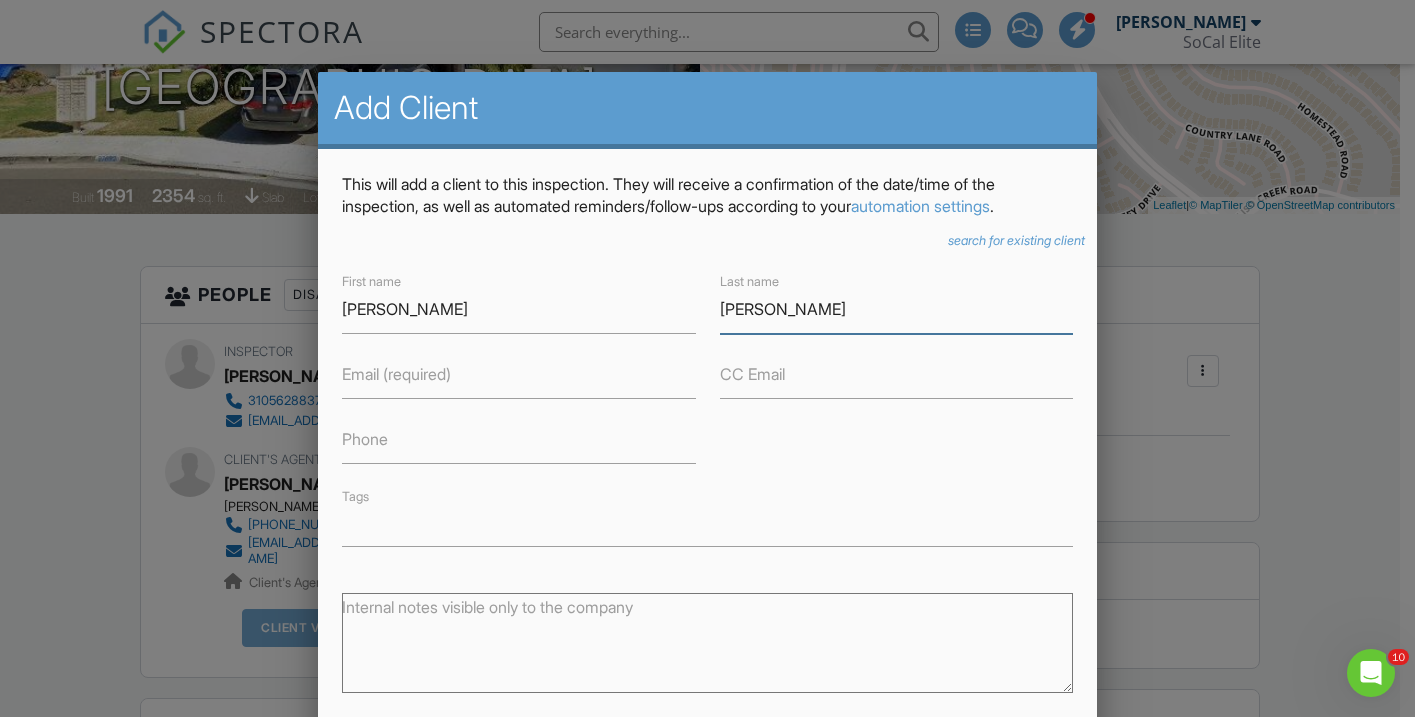 type on "[PERSON_NAME]" 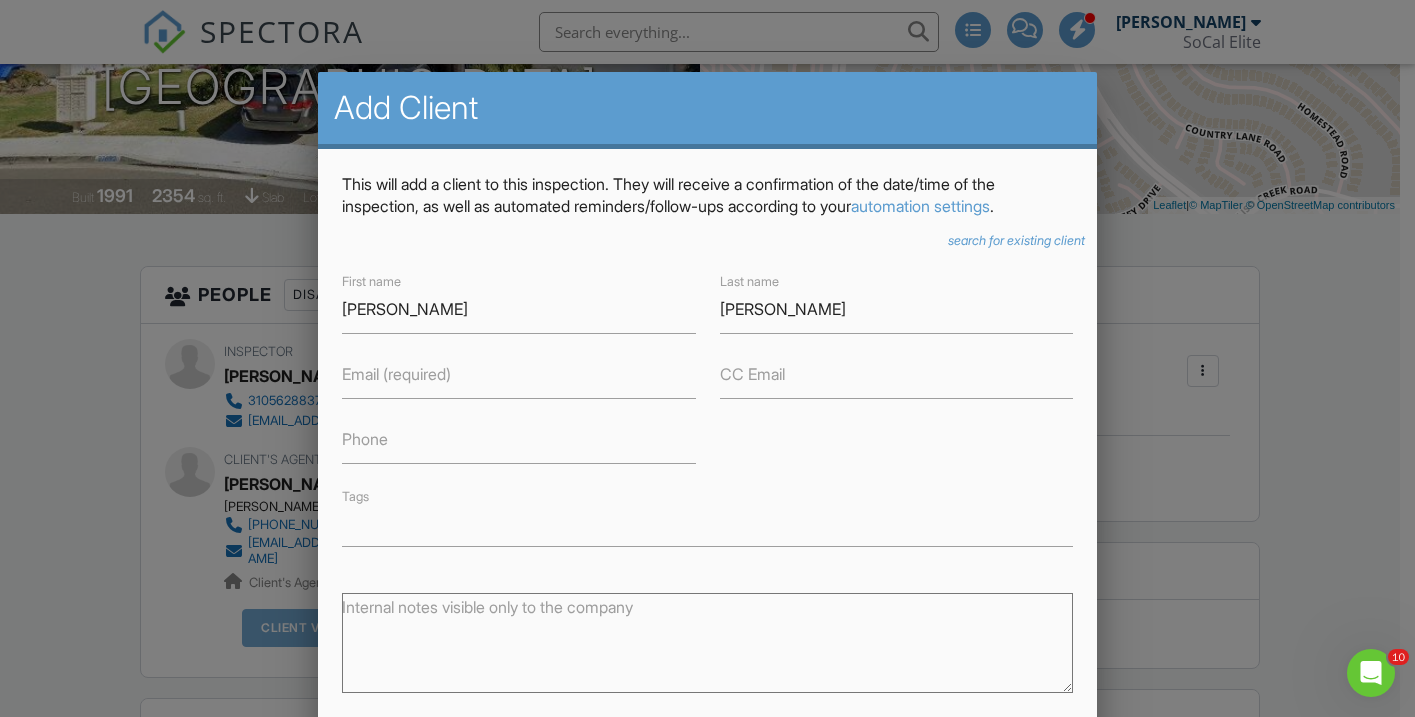 click on "Email (required)" at bounding box center (396, 374) 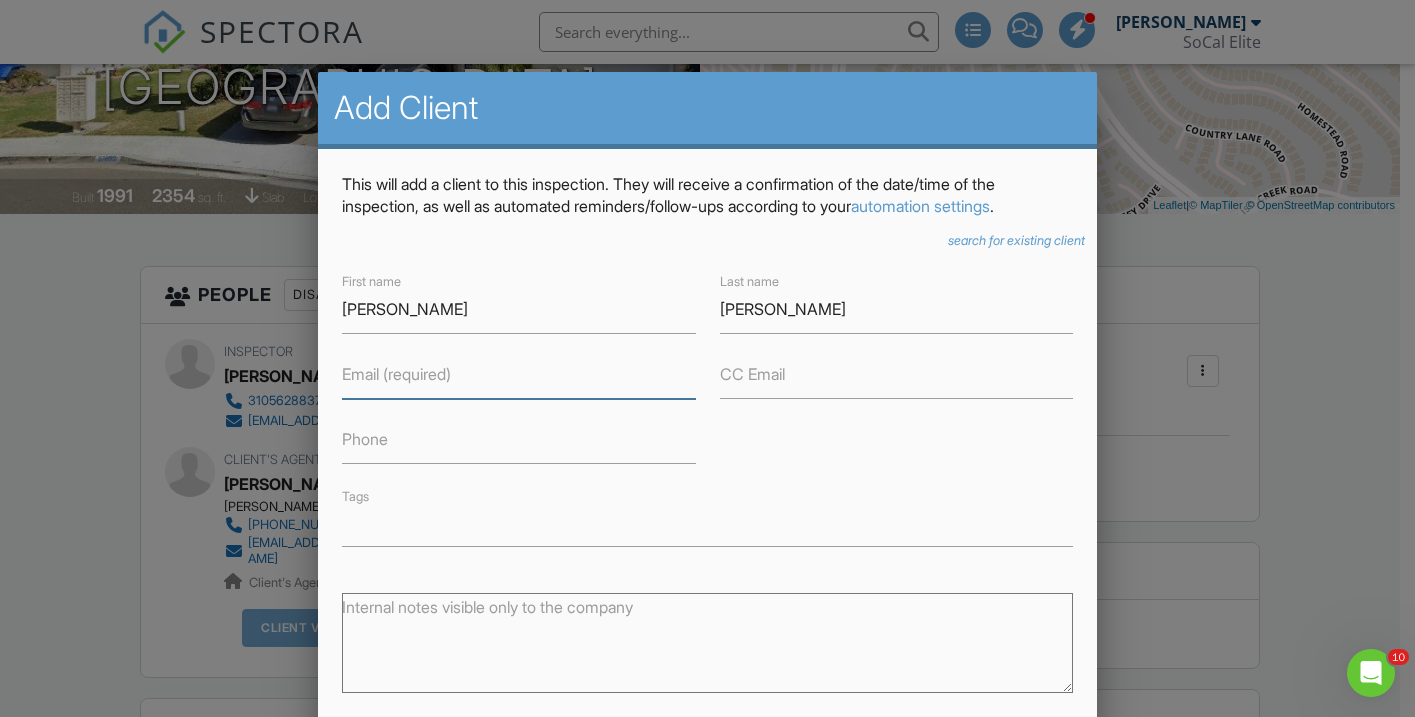 click on "Email (required)" at bounding box center [518, 374] 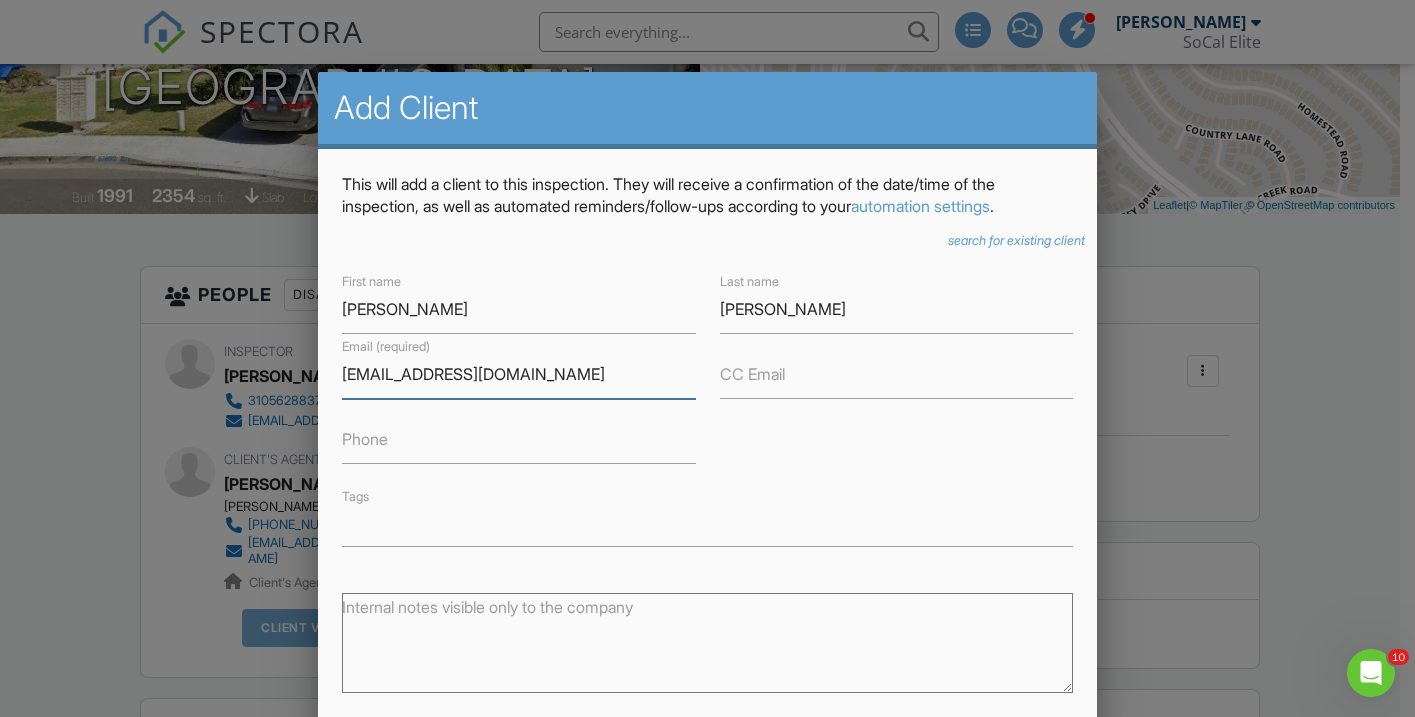 type on "[EMAIL_ADDRESS][DOMAIN_NAME]" 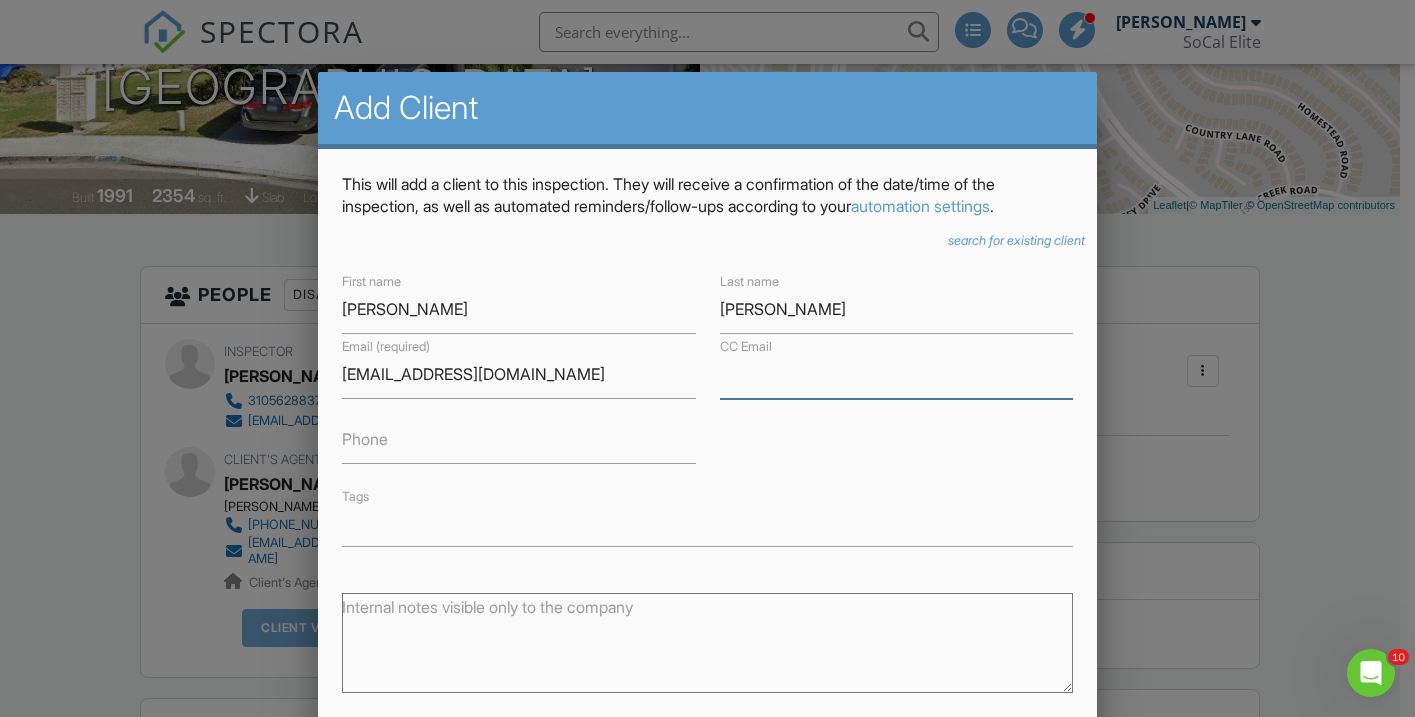 click on "CC Email" at bounding box center (896, 374) 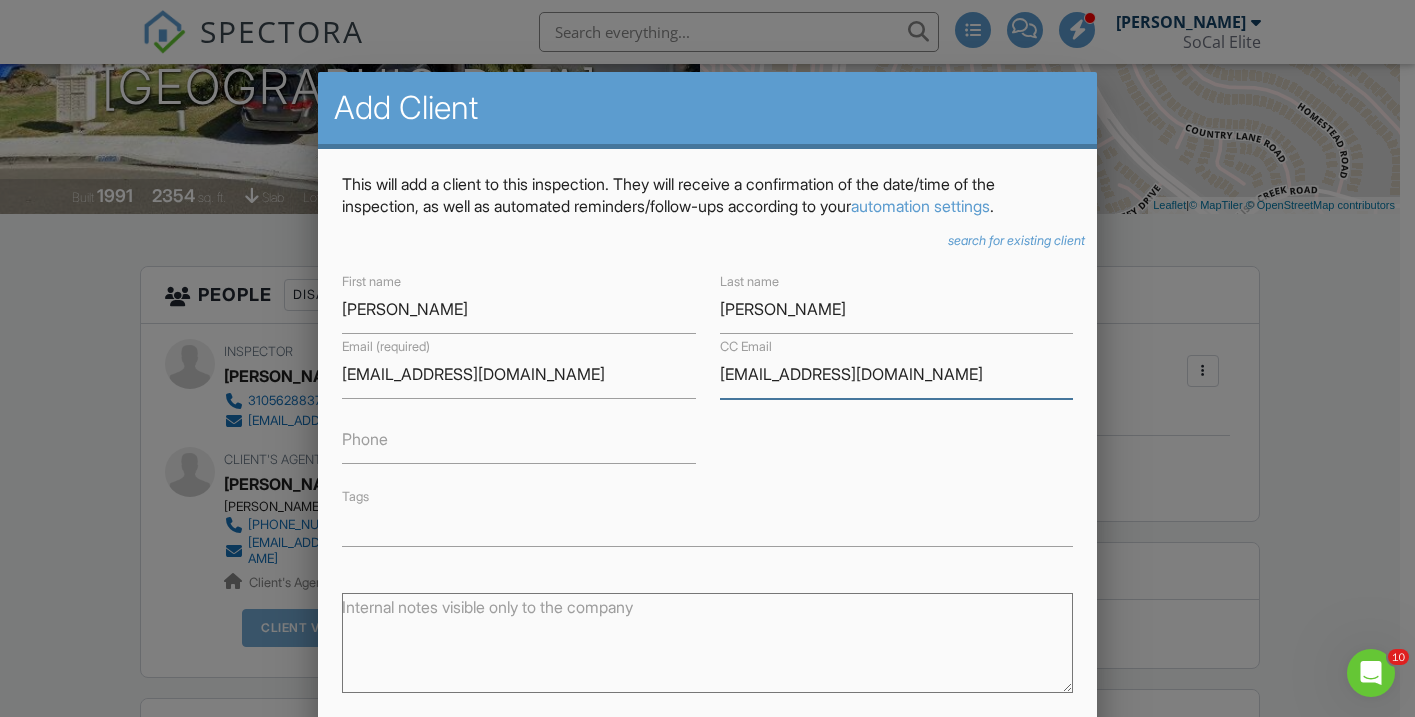 type on "[EMAIL_ADDRESS][DOMAIN_NAME]" 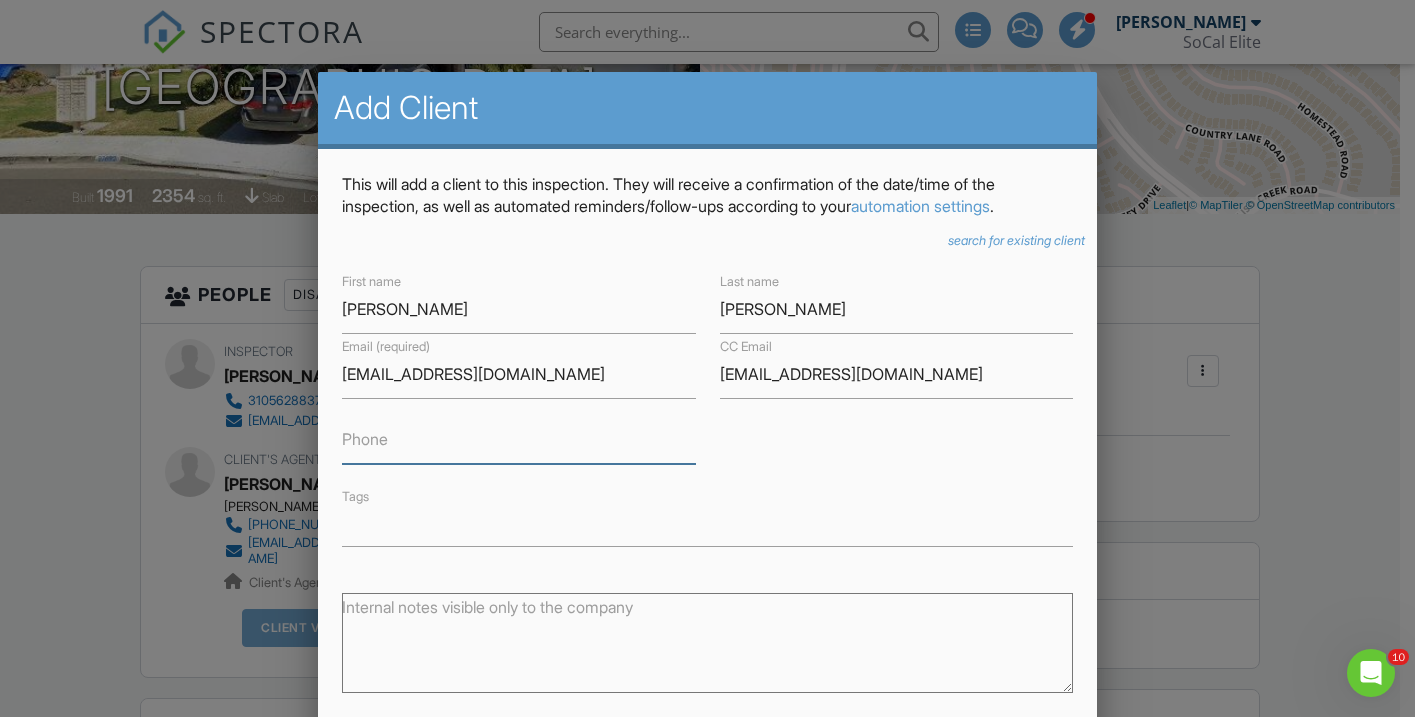 click on "Phone" at bounding box center (518, 439) 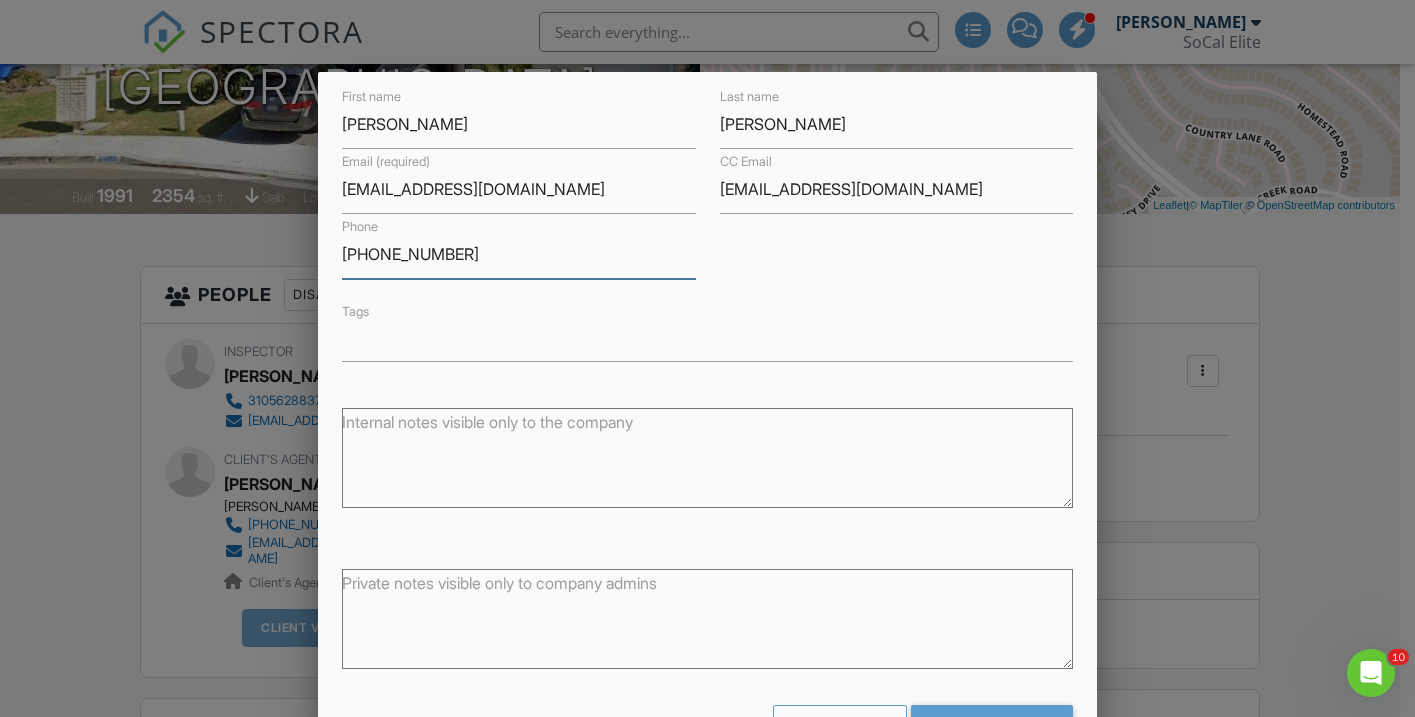 scroll, scrollTop: 218, scrollLeft: 0, axis: vertical 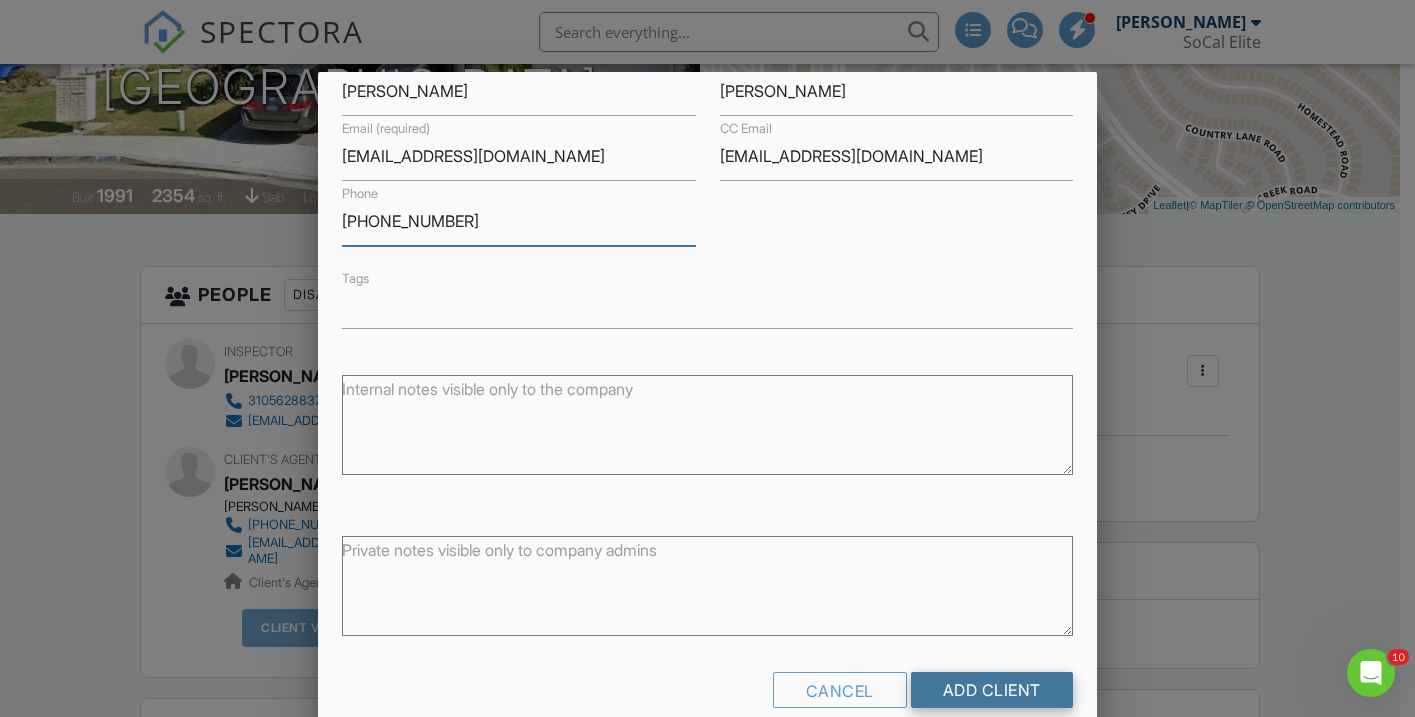 type on "[PHONE_NUMBER]" 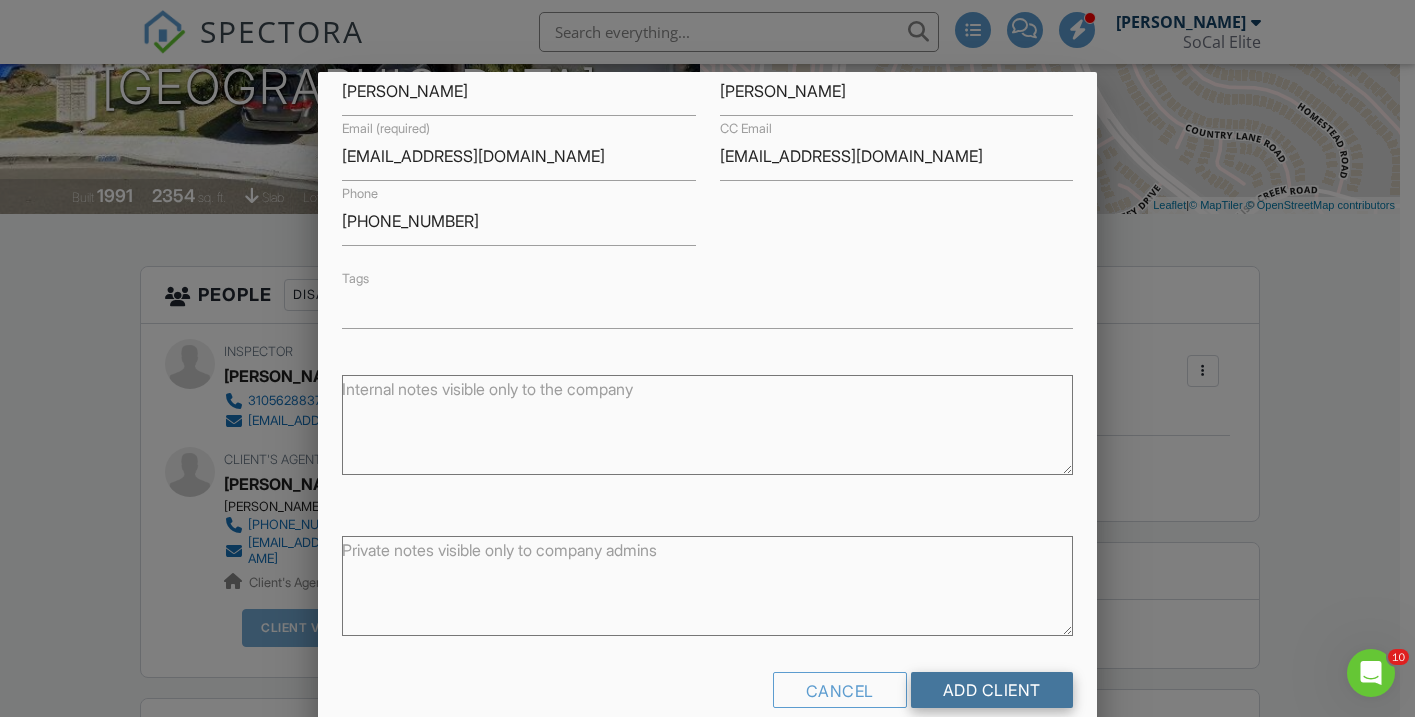 click on "Add Client" at bounding box center [992, 690] 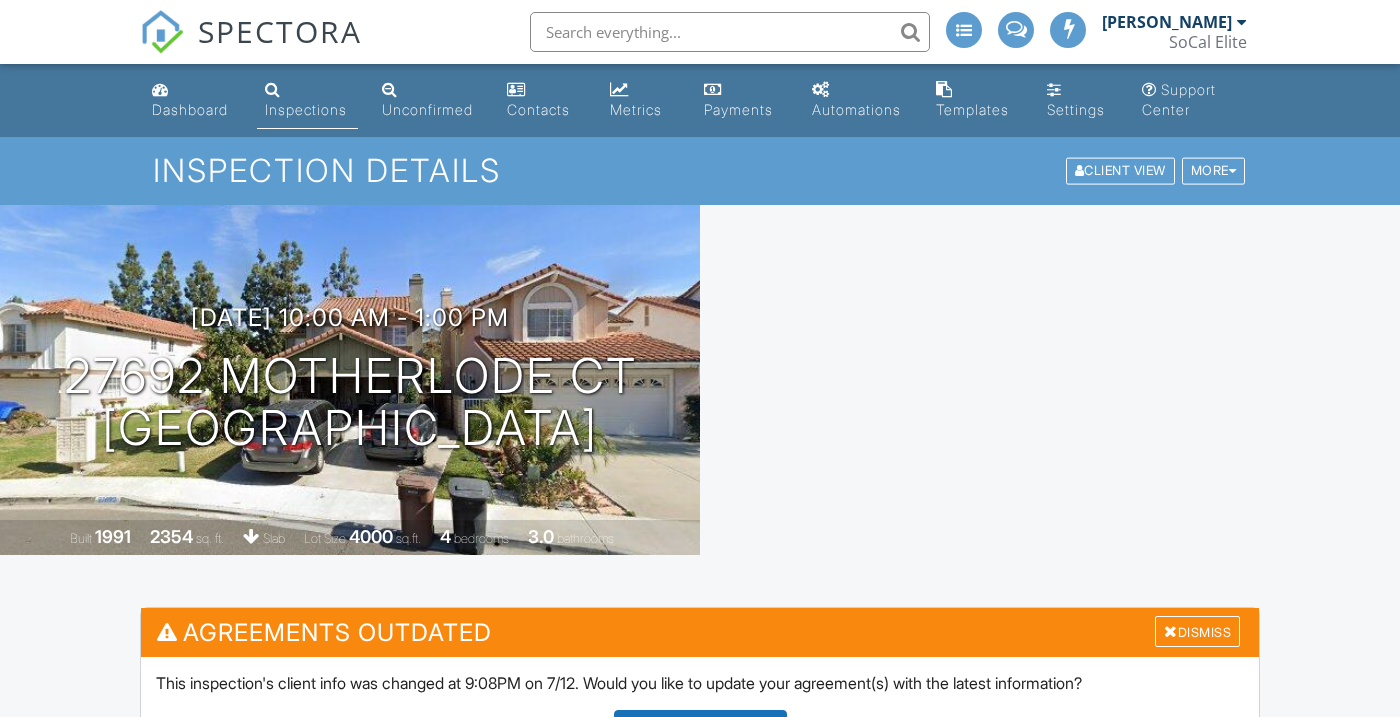 scroll, scrollTop: 0, scrollLeft: 0, axis: both 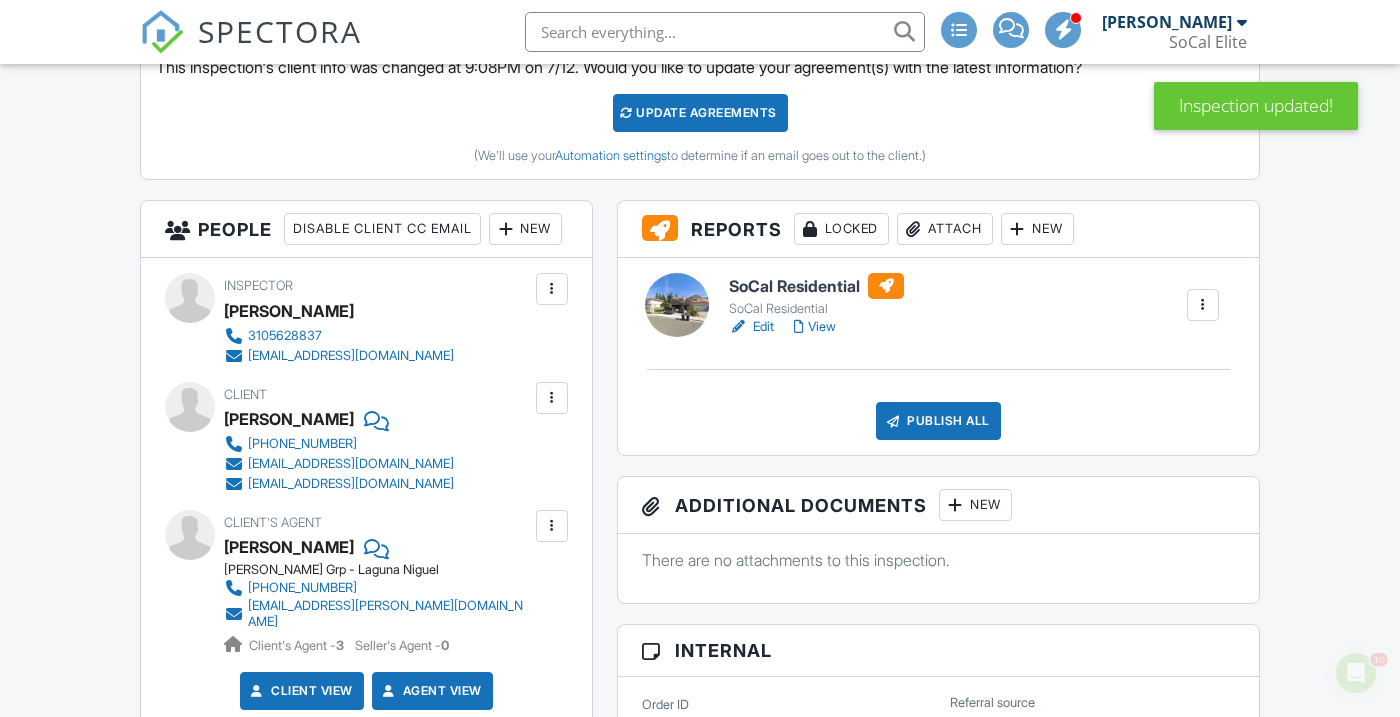 click on "Update Agreements" at bounding box center [700, 113] 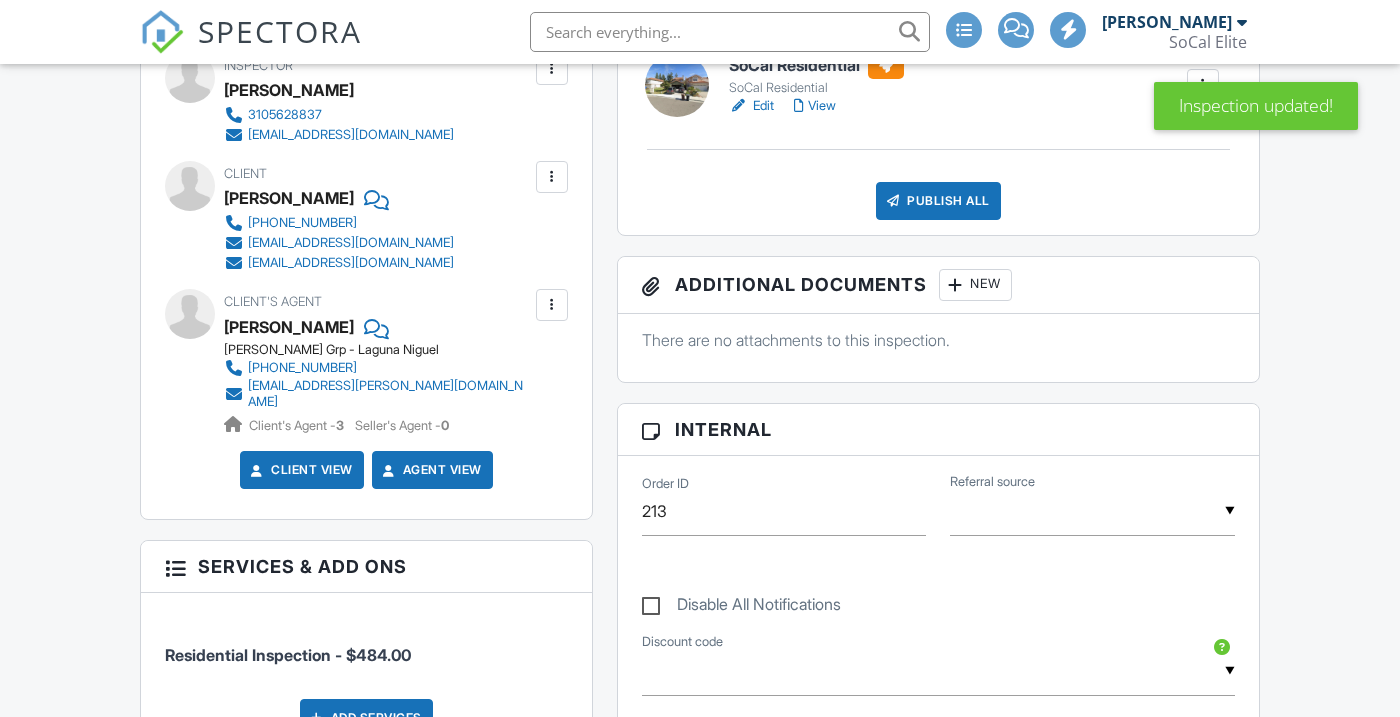 scroll, scrollTop: 478, scrollLeft: 0, axis: vertical 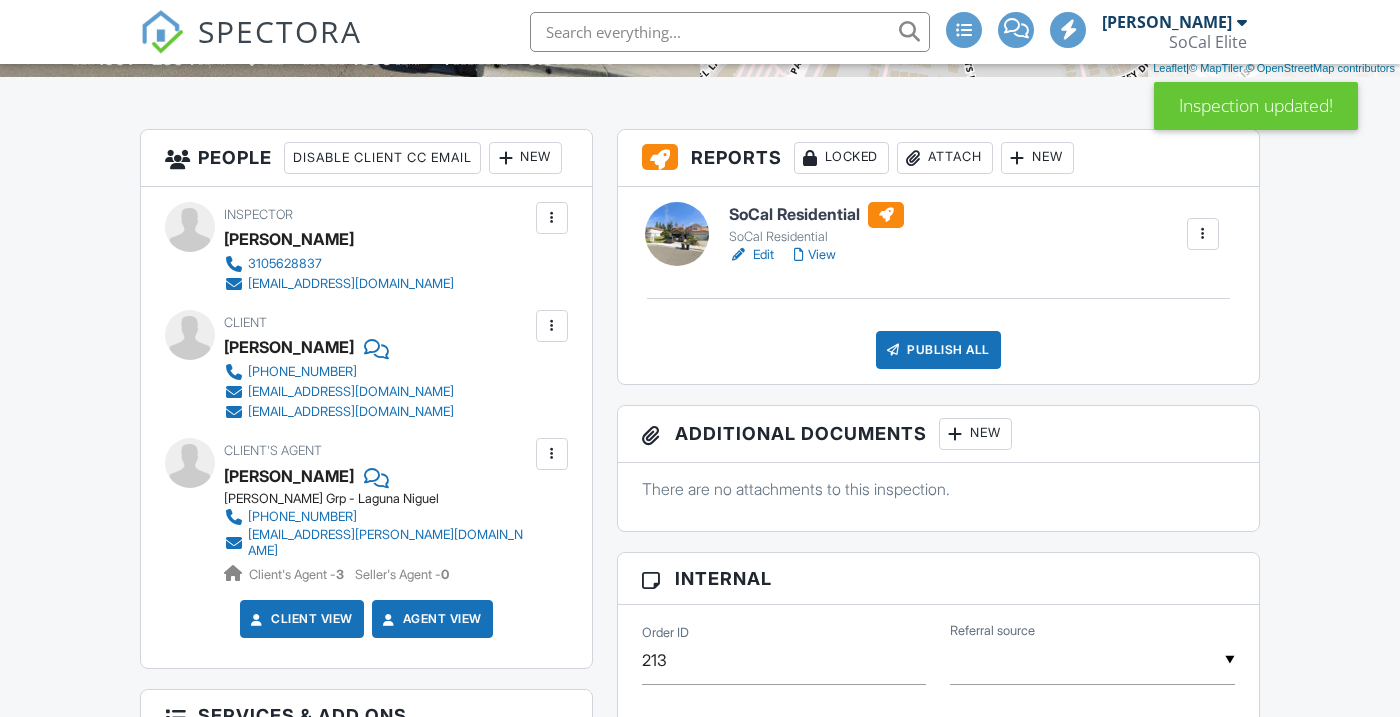 click on "Publish All" at bounding box center [938, 350] 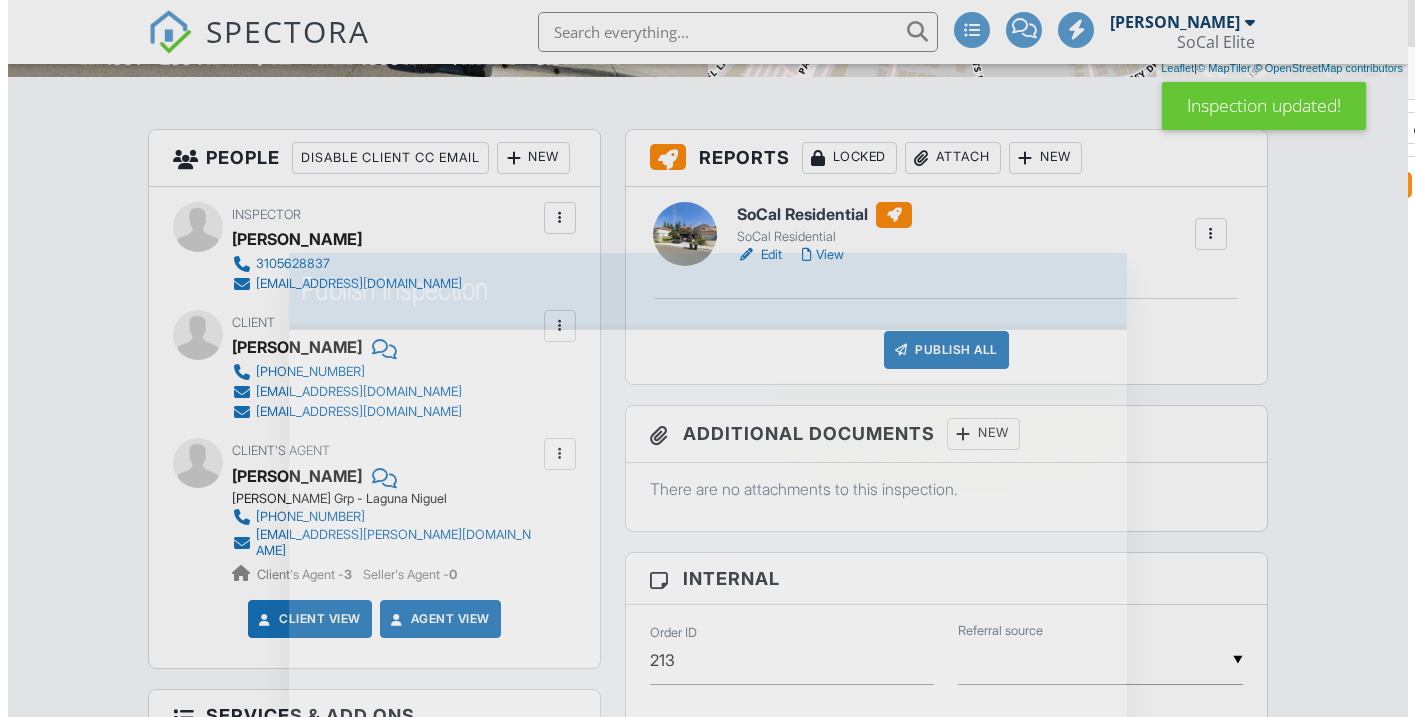 scroll, scrollTop: 0, scrollLeft: 0, axis: both 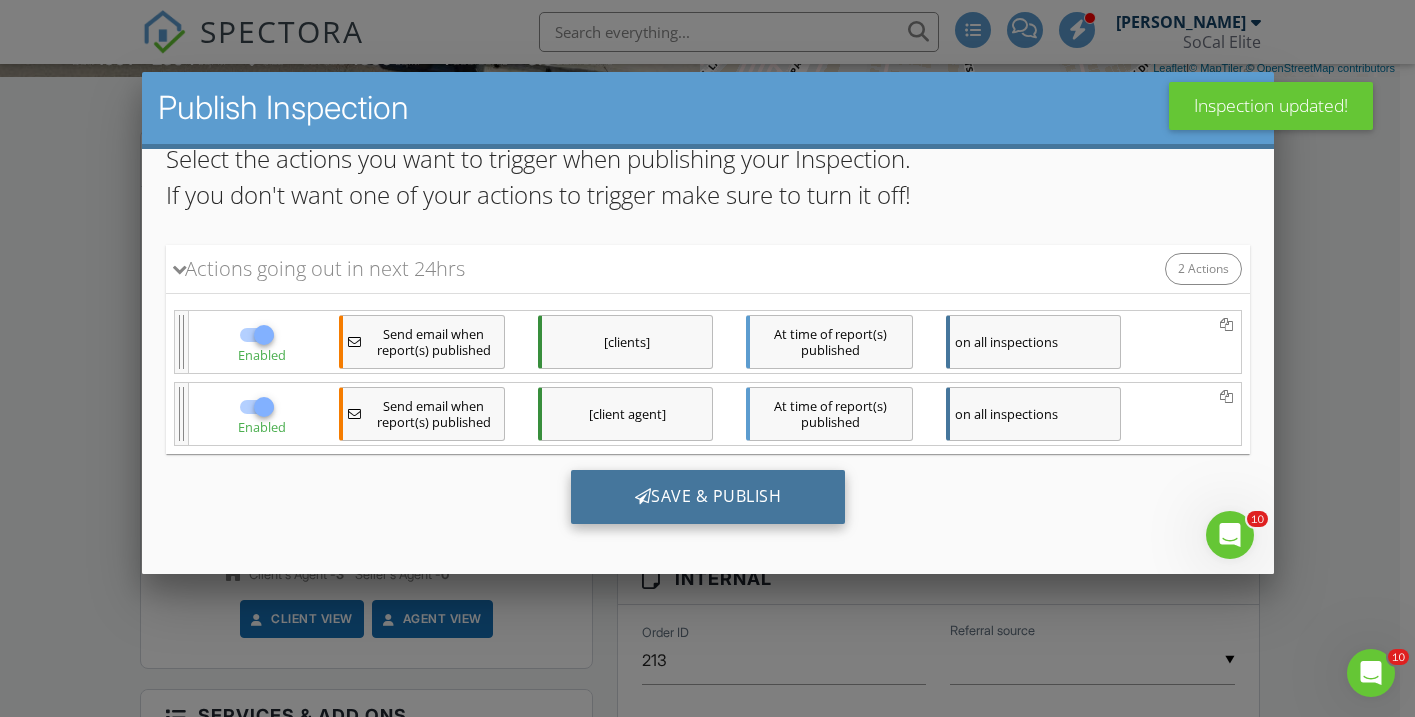 click on "Save & Publish" at bounding box center [707, 496] 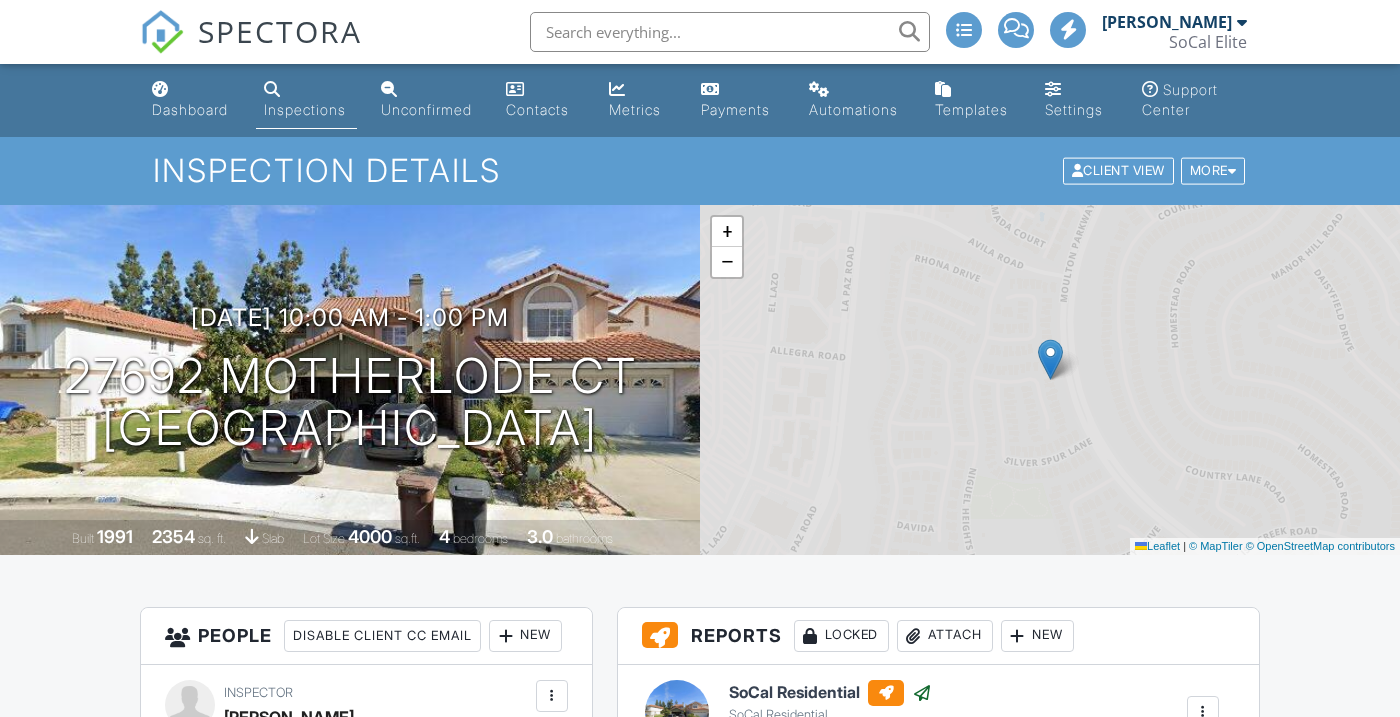scroll, scrollTop: 0, scrollLeft: 0, axis: both 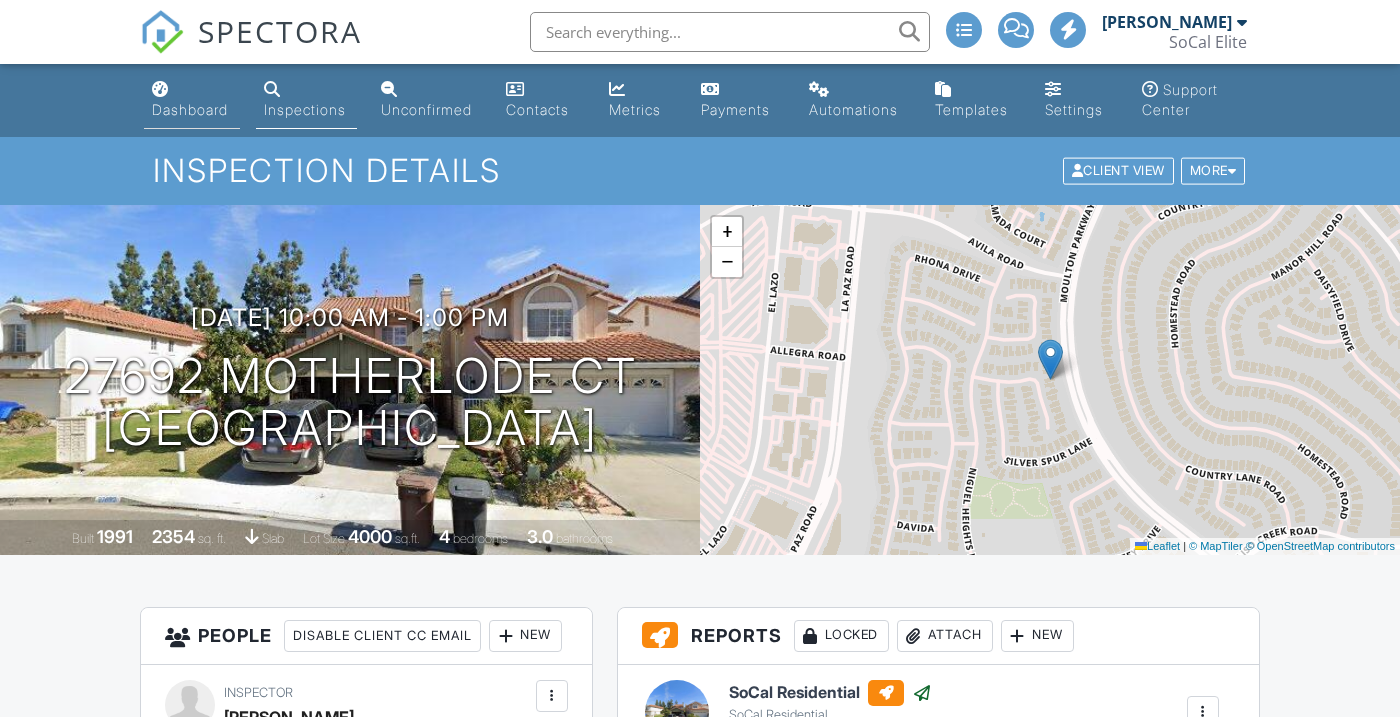 click on "Dashboard" at bounding box center (190, 109) 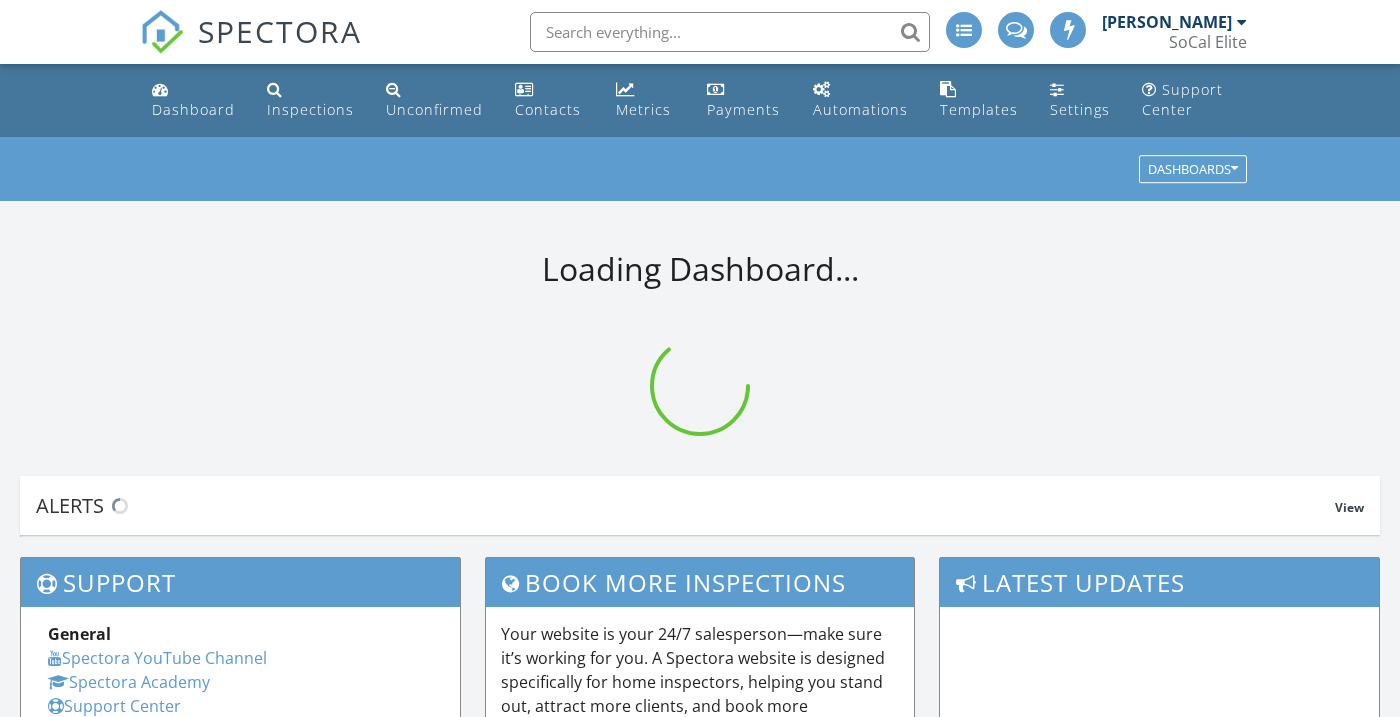 scroll, scrollTop: 0, scrollLeft: 0, axis: both 